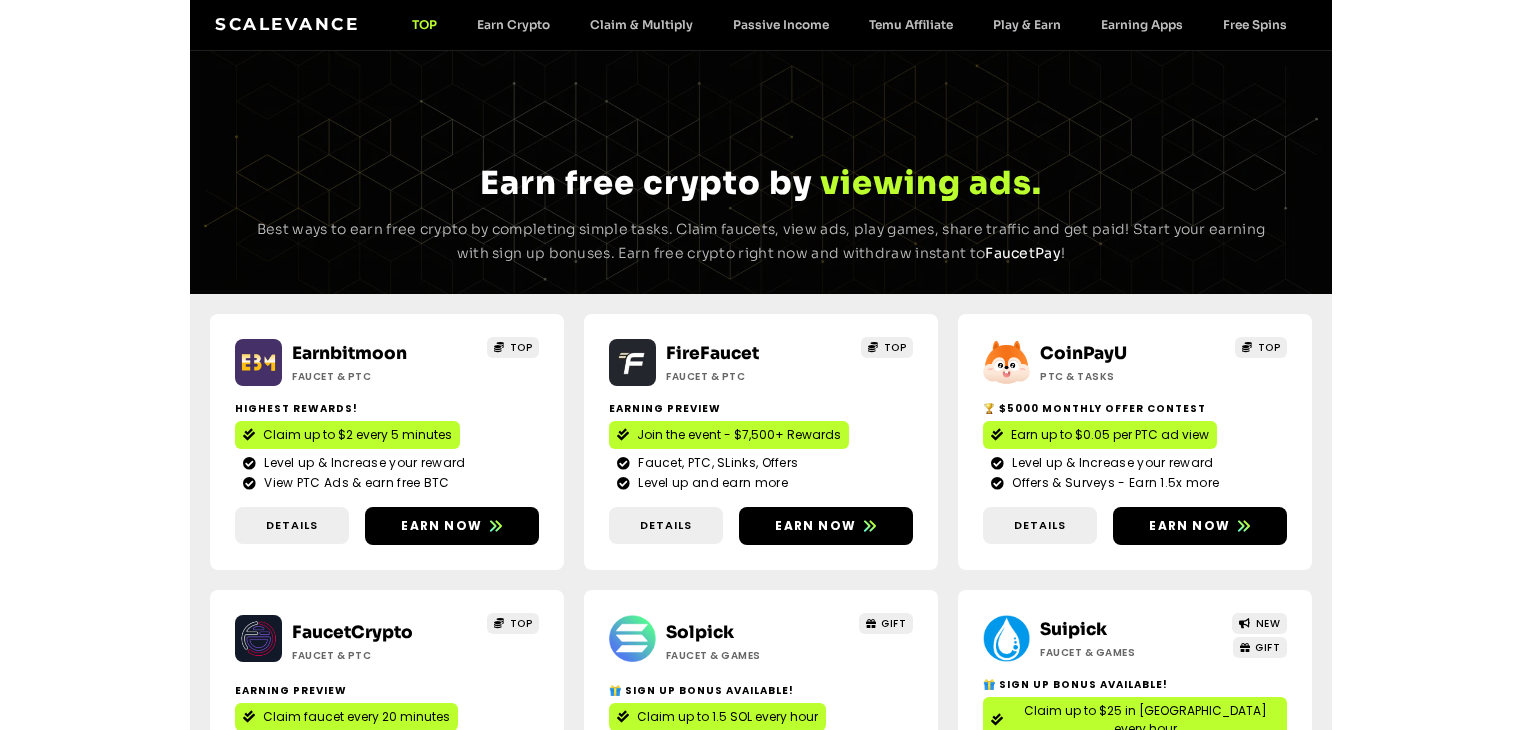 scroll, scrollTop: 0, scrollLeft: 0, axis: both 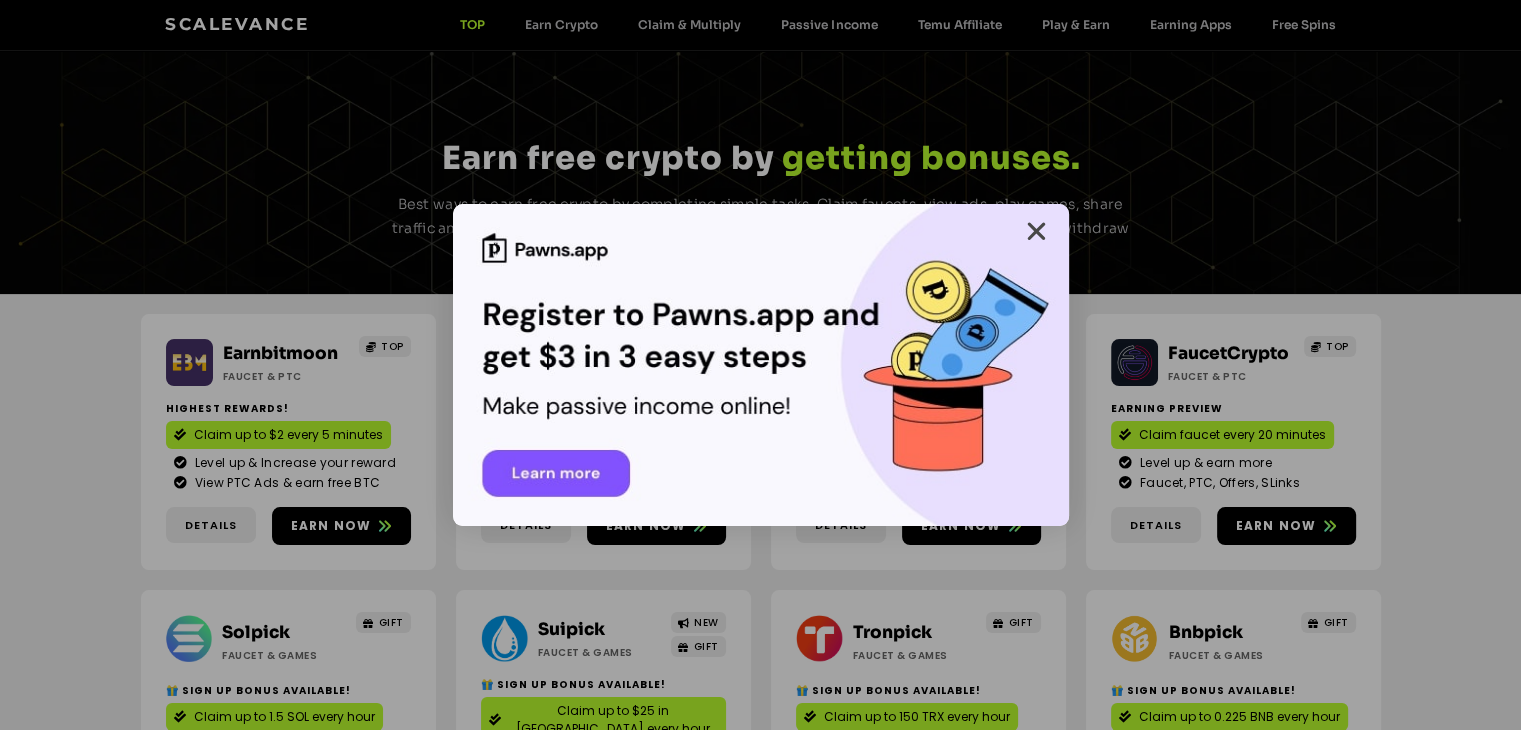 click at bounding box center [1036, 231] 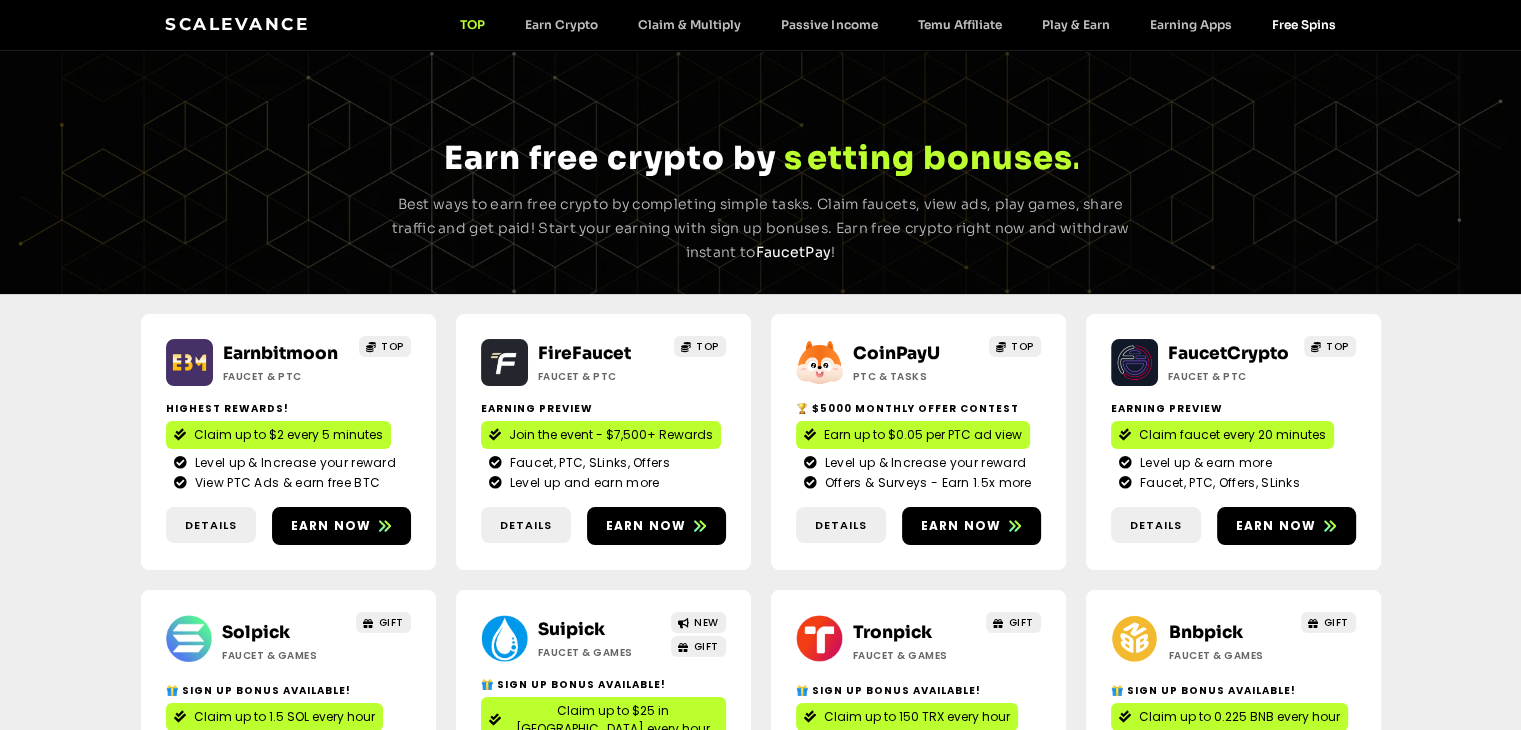 click on "Free Spins" 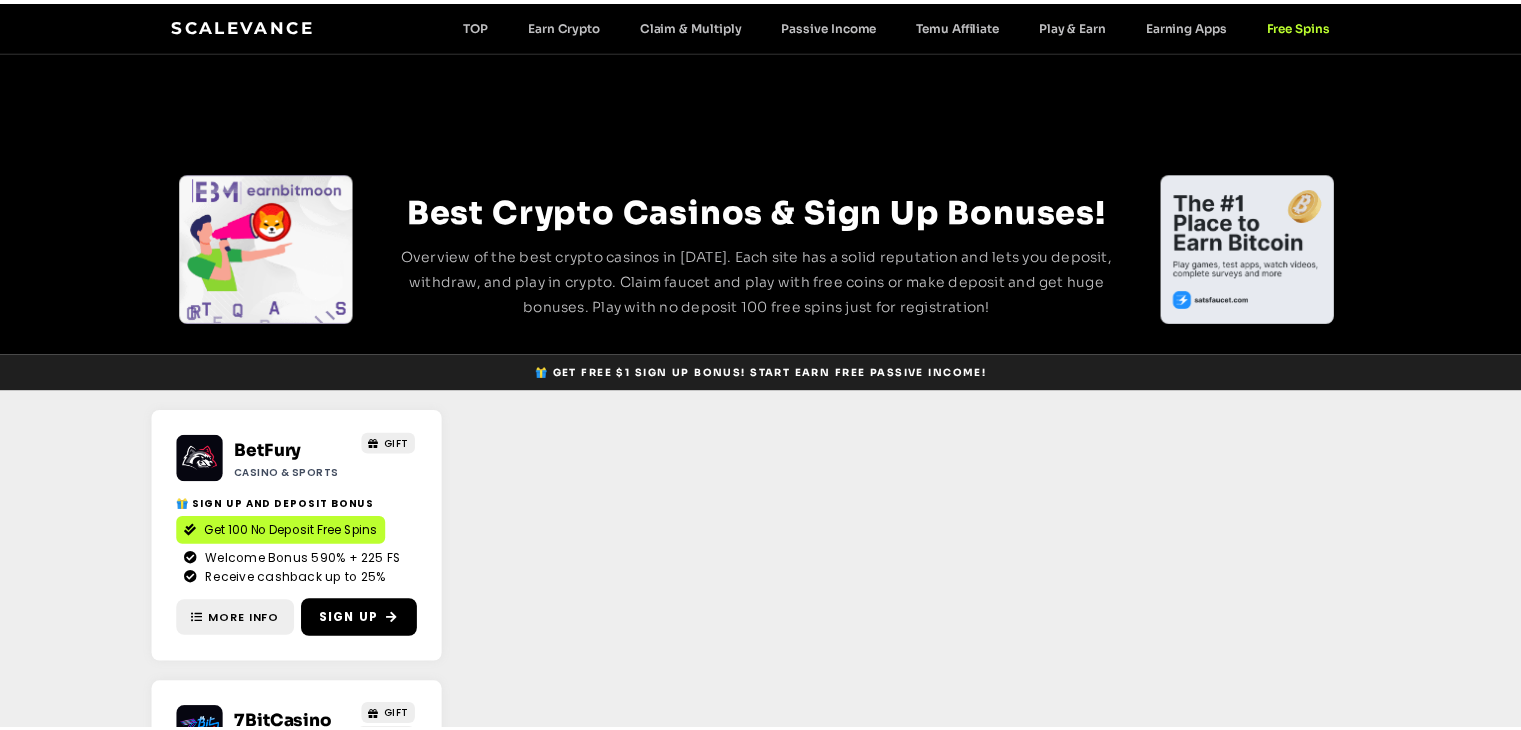 scroll, scrollTop: 0, scrollLeft: 0, axis: both 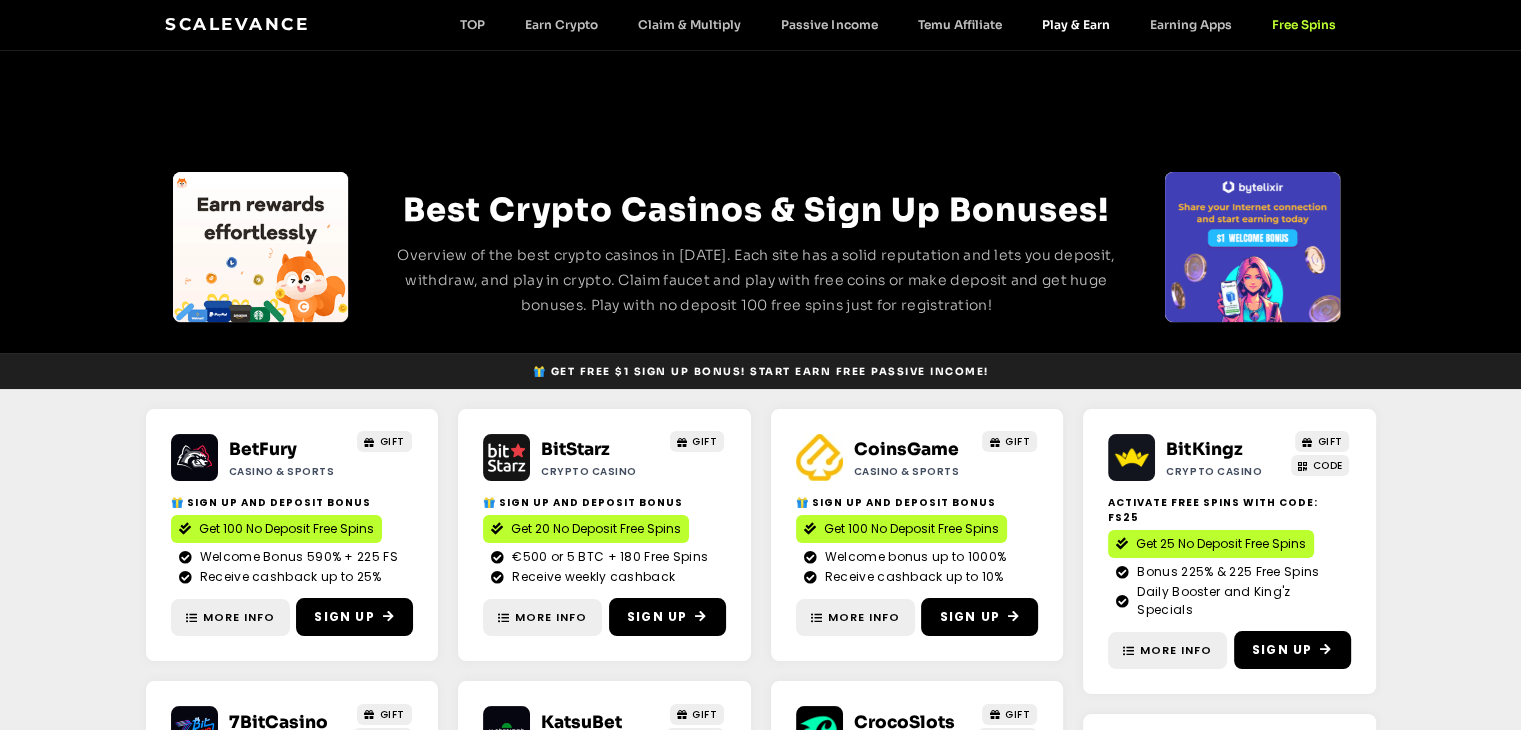 click on "Play & Earn" 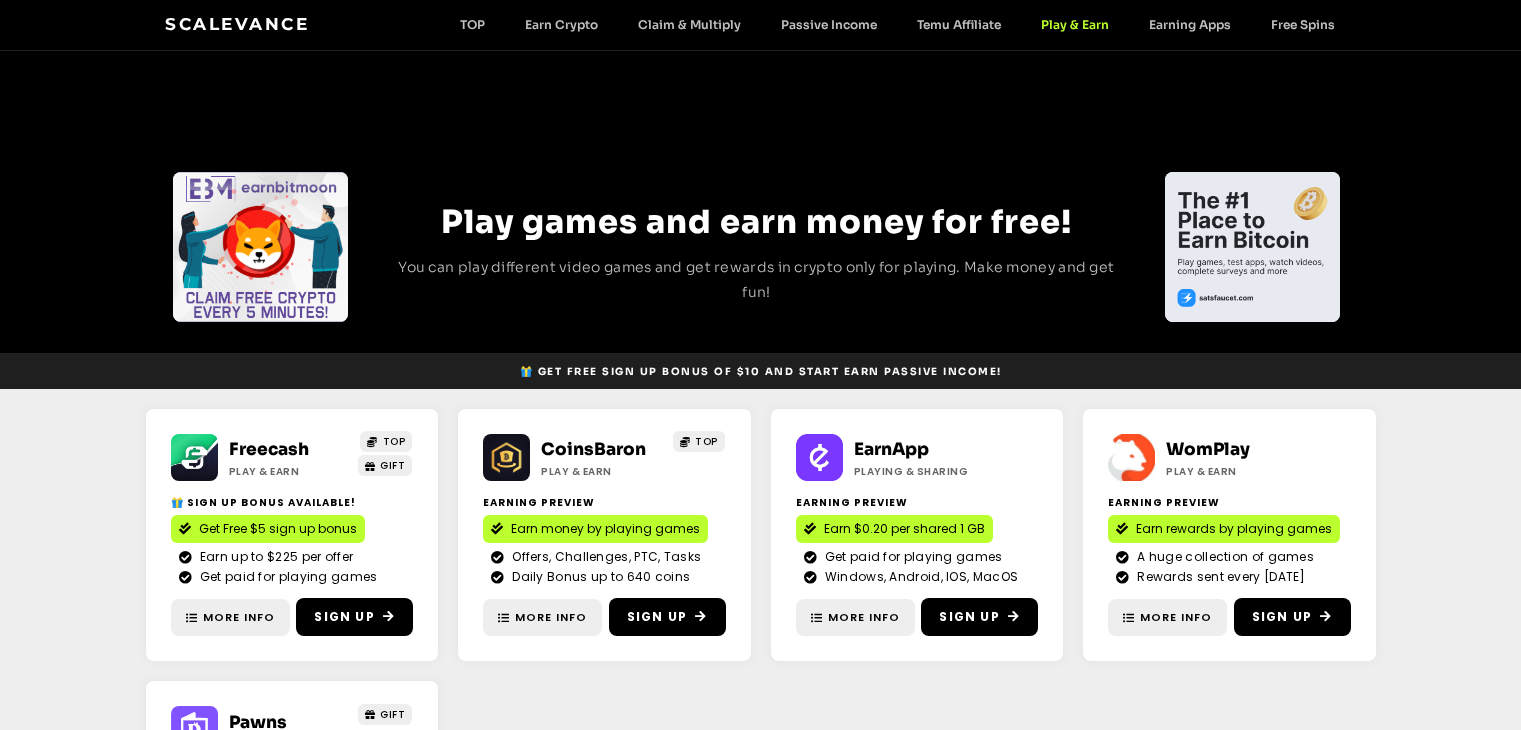 scroll, scrollTop: 0, scrollLeft: 0, axis: both 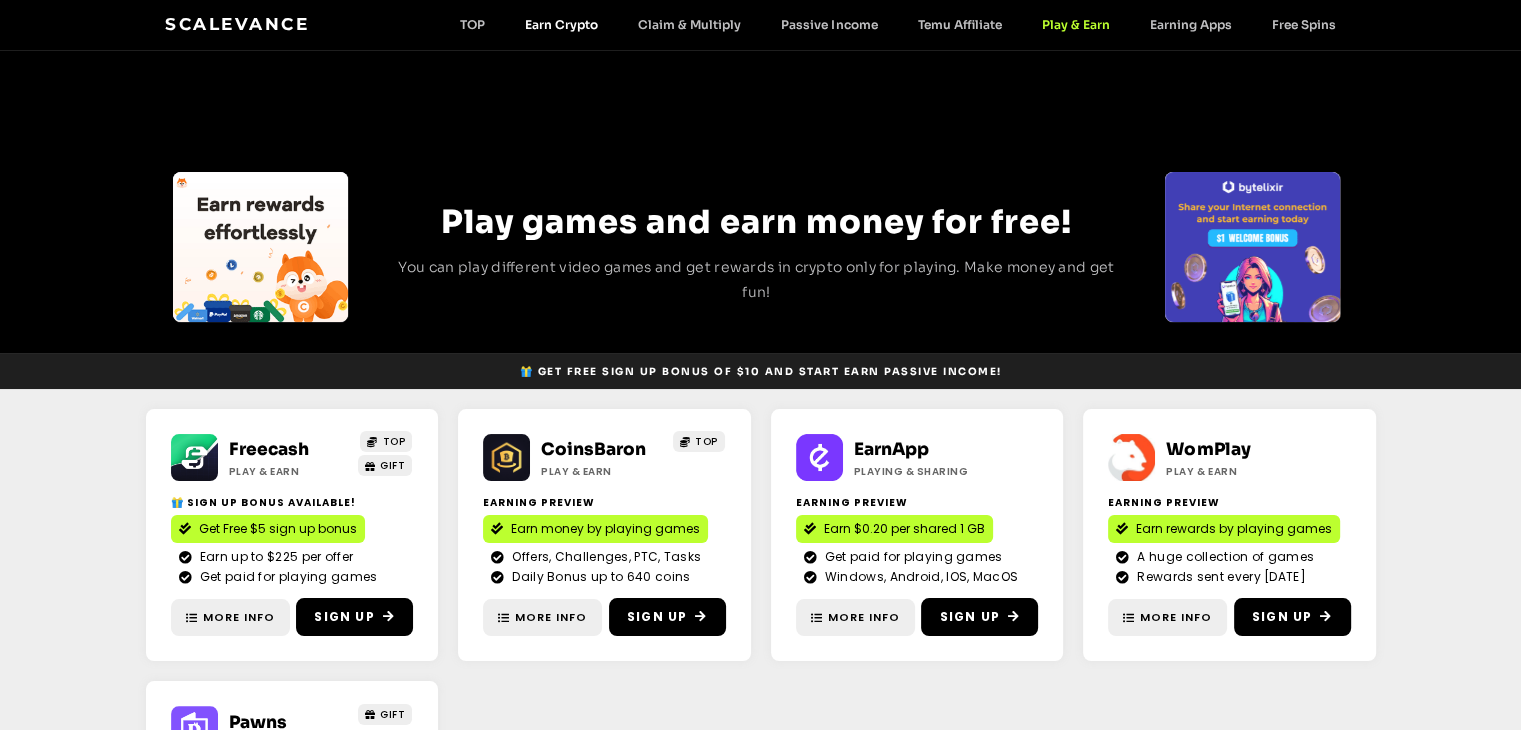 click on "Earn Crypto" 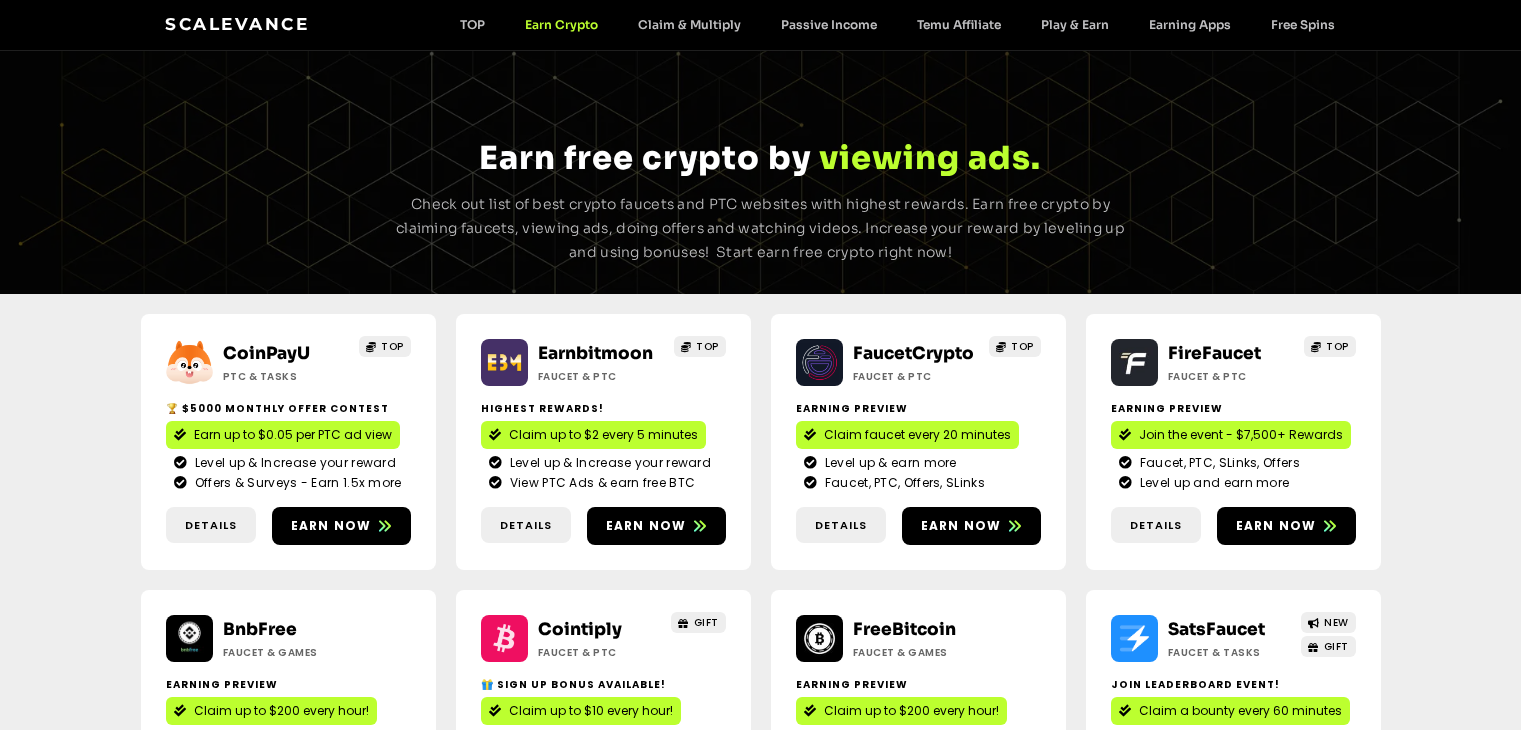 scroll, scrollTop: 0, scrollLeft: 0, axis: both 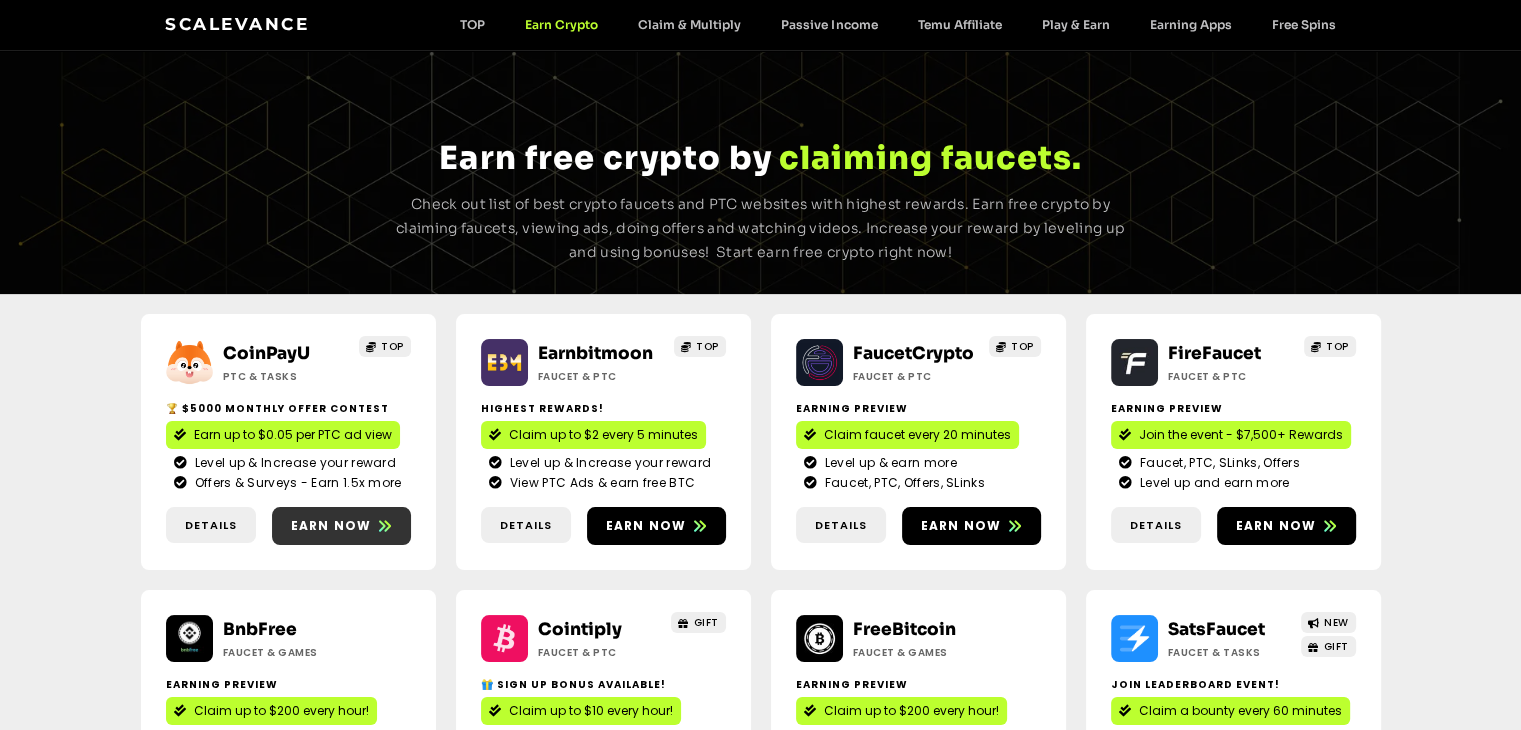 click on "Earn now" at bounding box center [331, 526] 